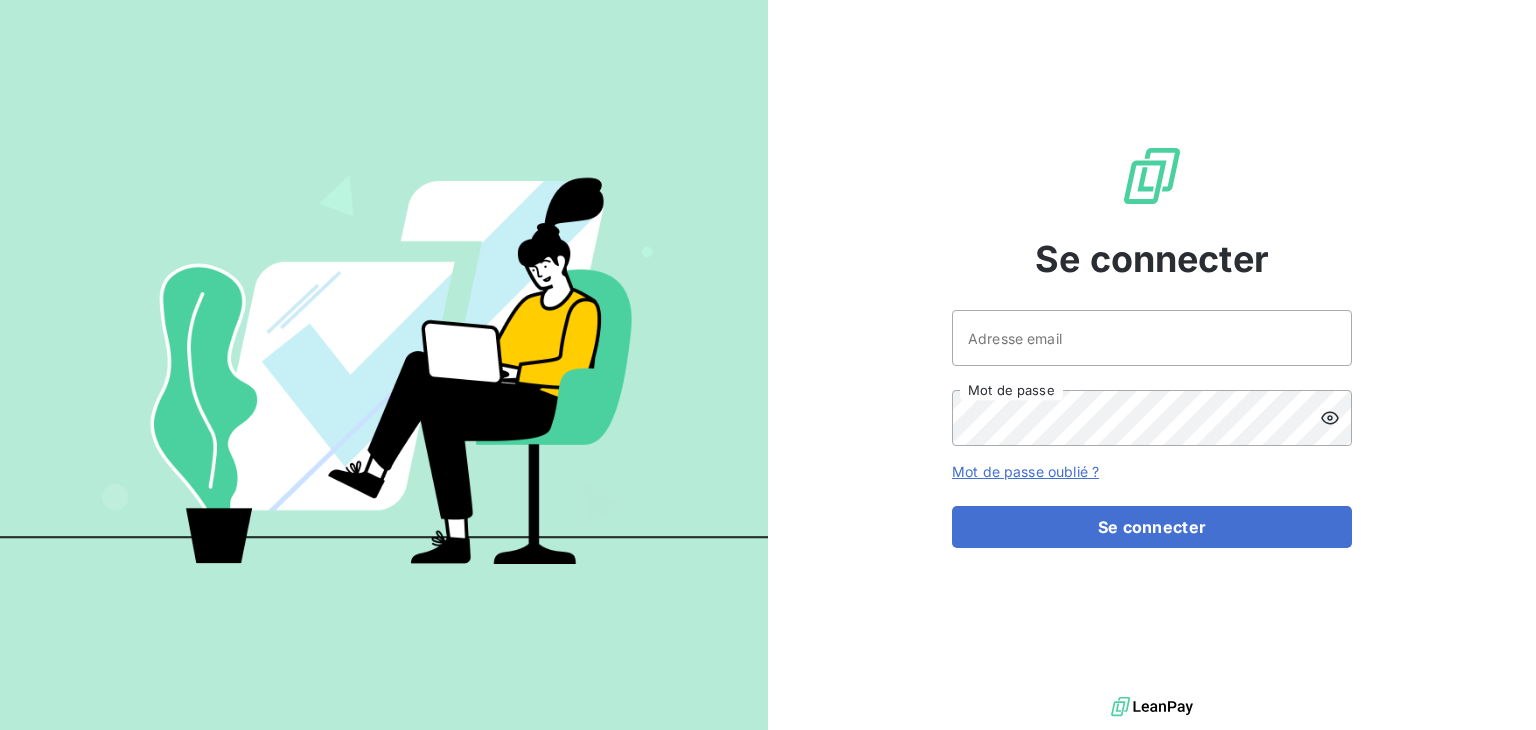 scroll, scrollTop: 0, scrollLeft: 0, axis: both 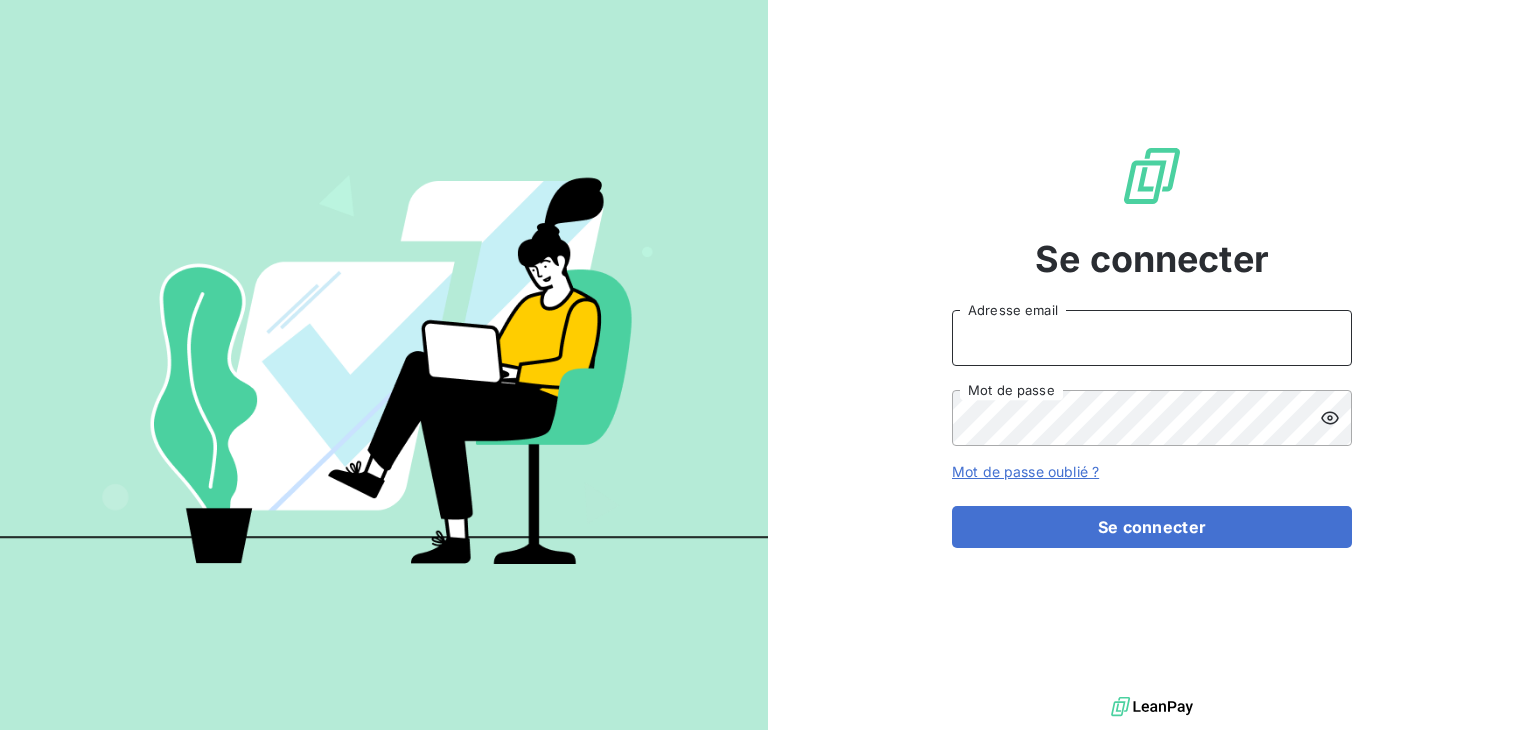 click on "Adresse email" at bounding box center [1152, 338] 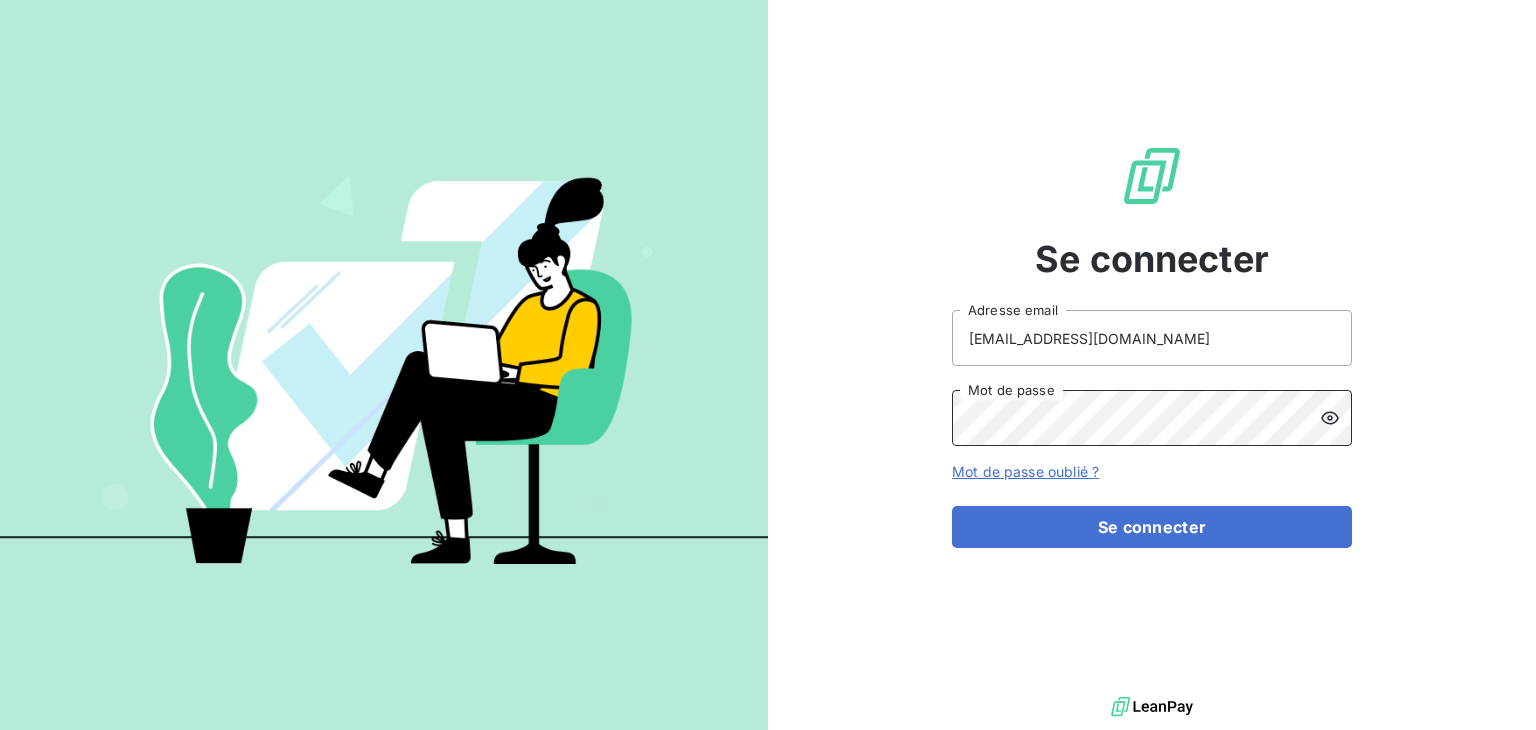 click on "Se connecter" at bounding box center (1152, 527) 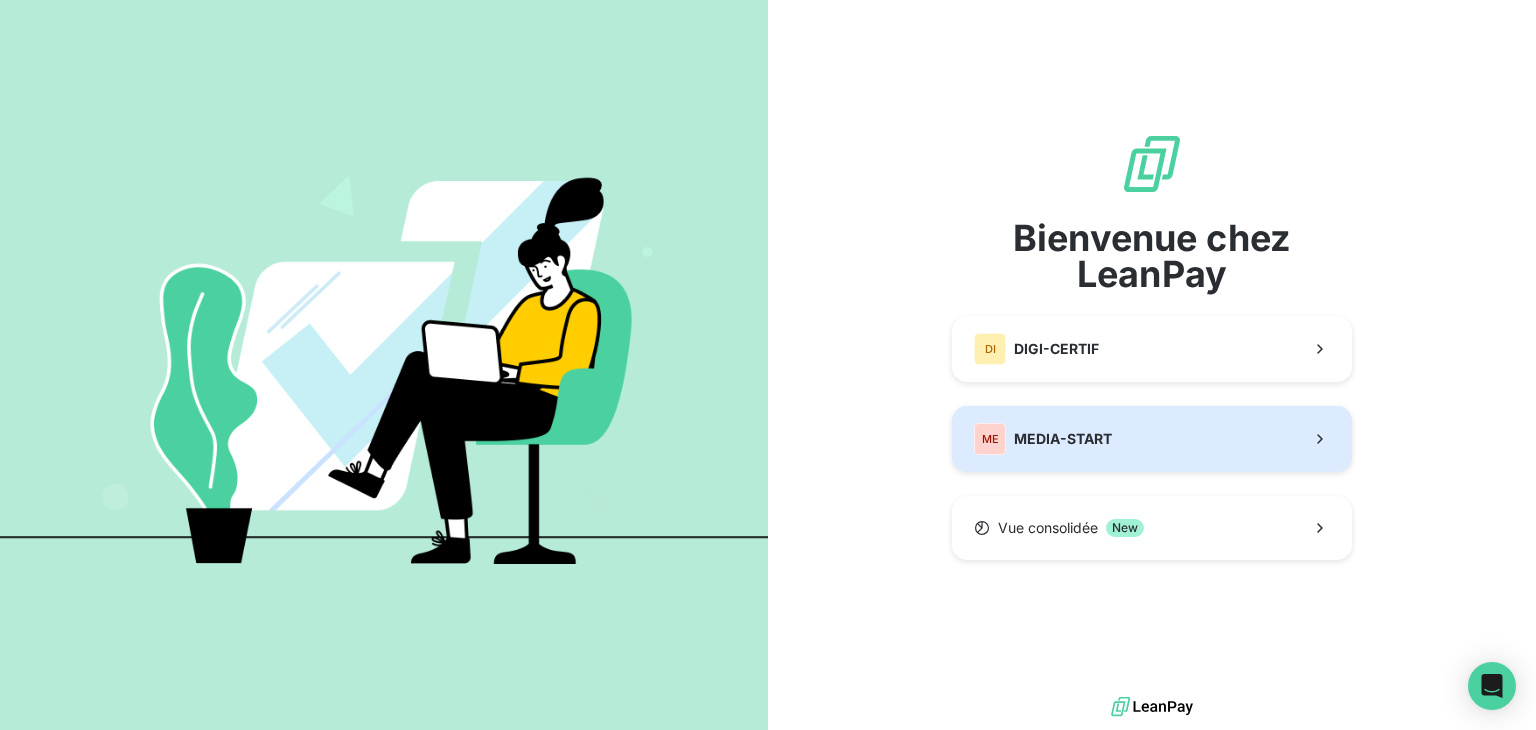 click on "ME MEDIA-START" at bounding box center (1152, 439) 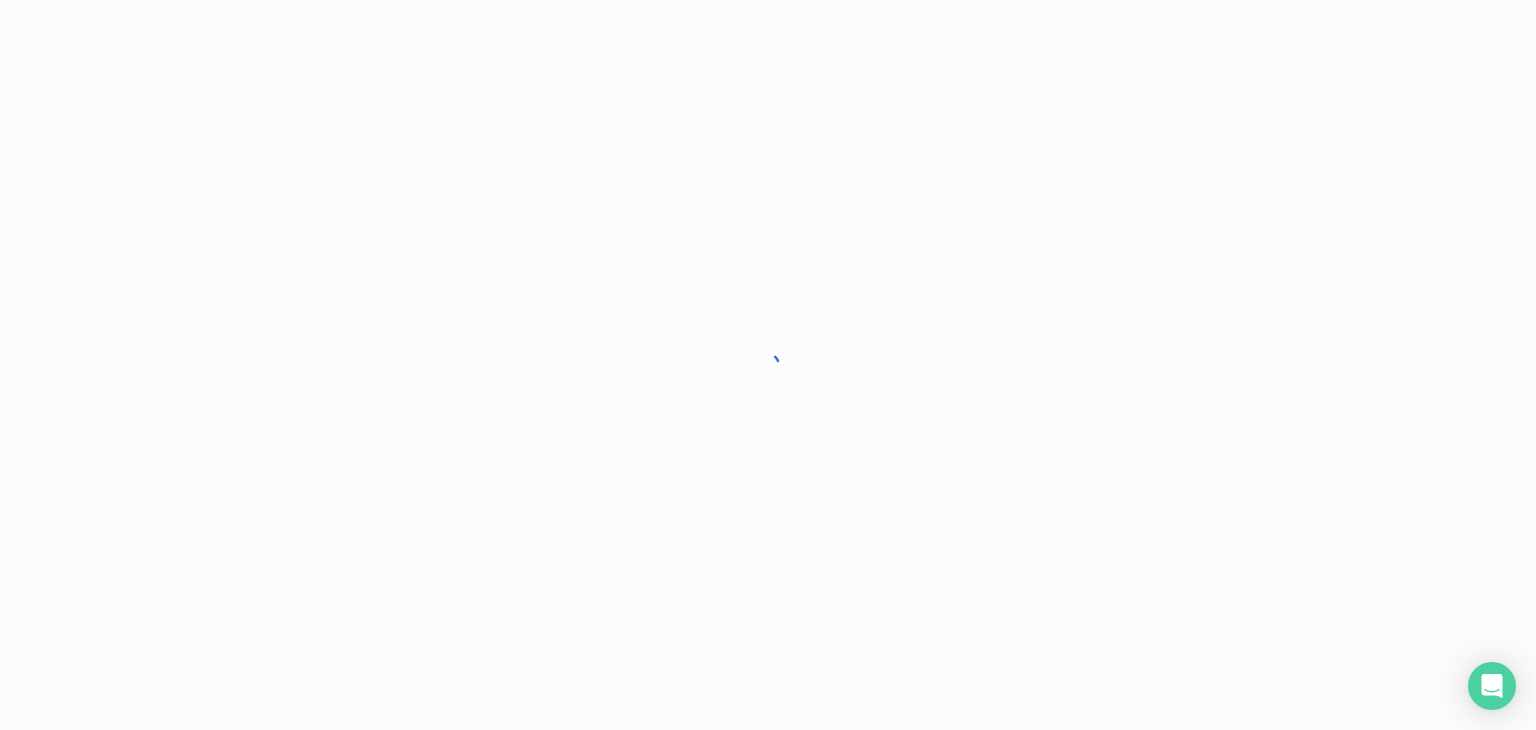 scroll, scrollTop: 0, scrollLeft: 0, axis: both 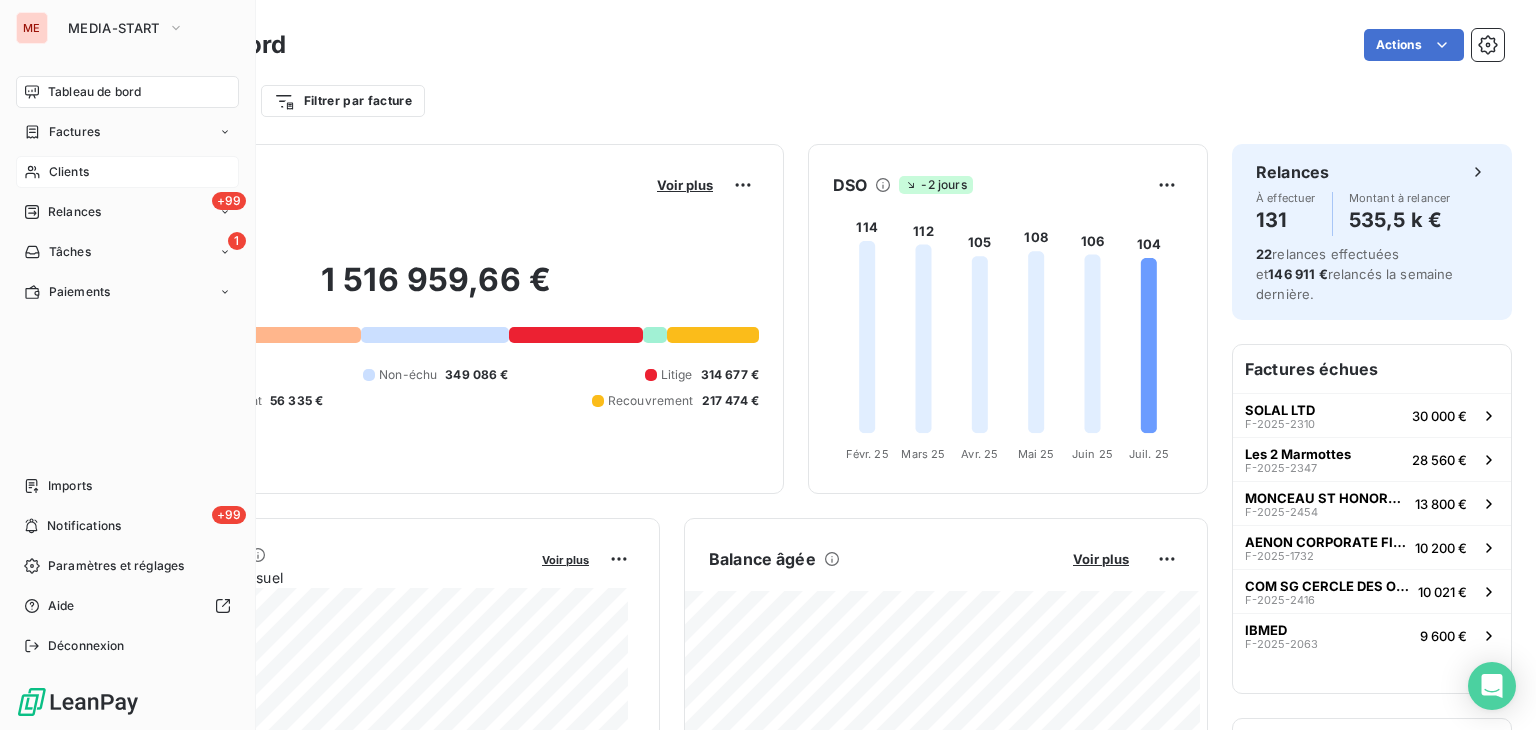 click on "Clients" at bounding box center (127, 172) 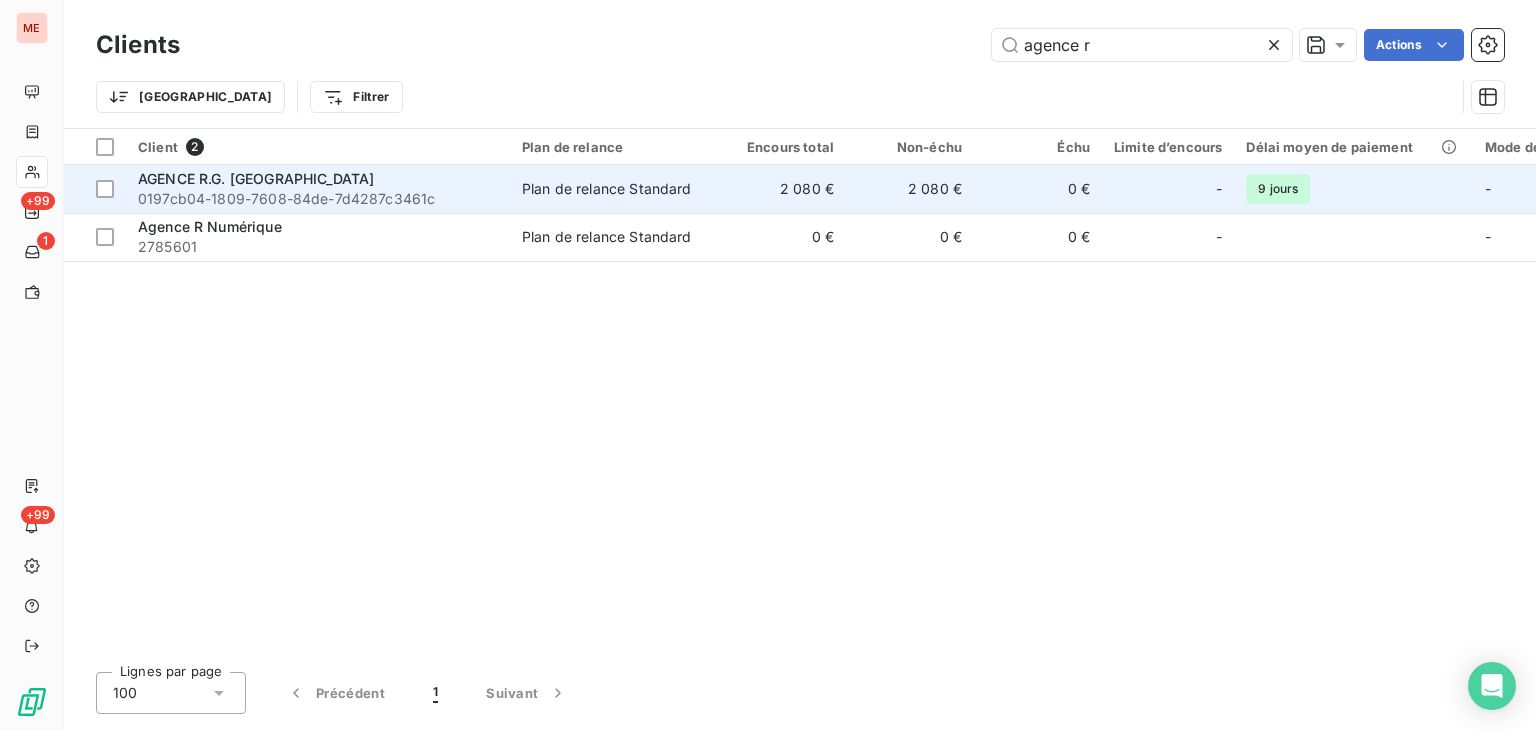type on "agence r" 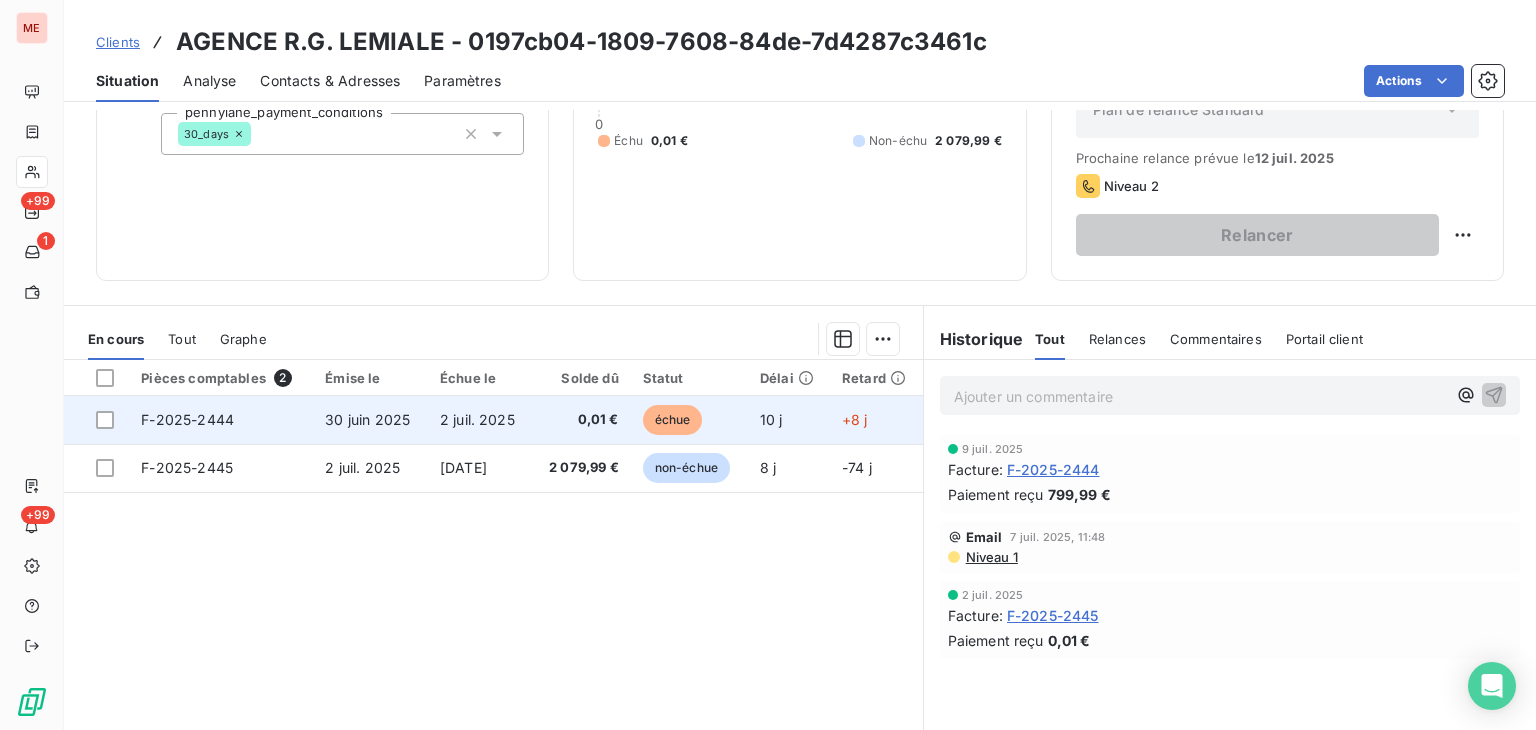 scroll, scrollTop: 252, scrollLeft: 0, axis: vertical 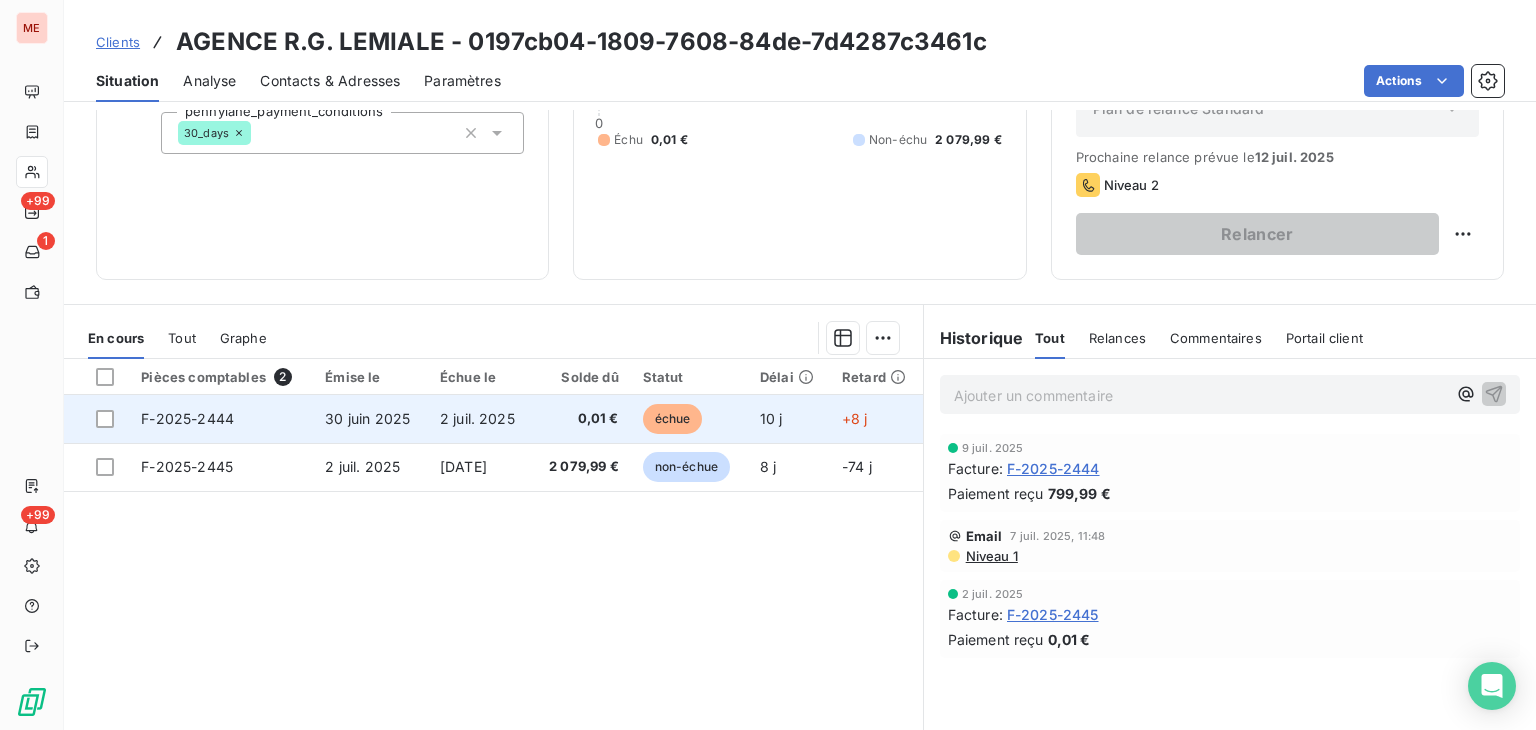 click on "10 j" at bounding box center [789, 419] 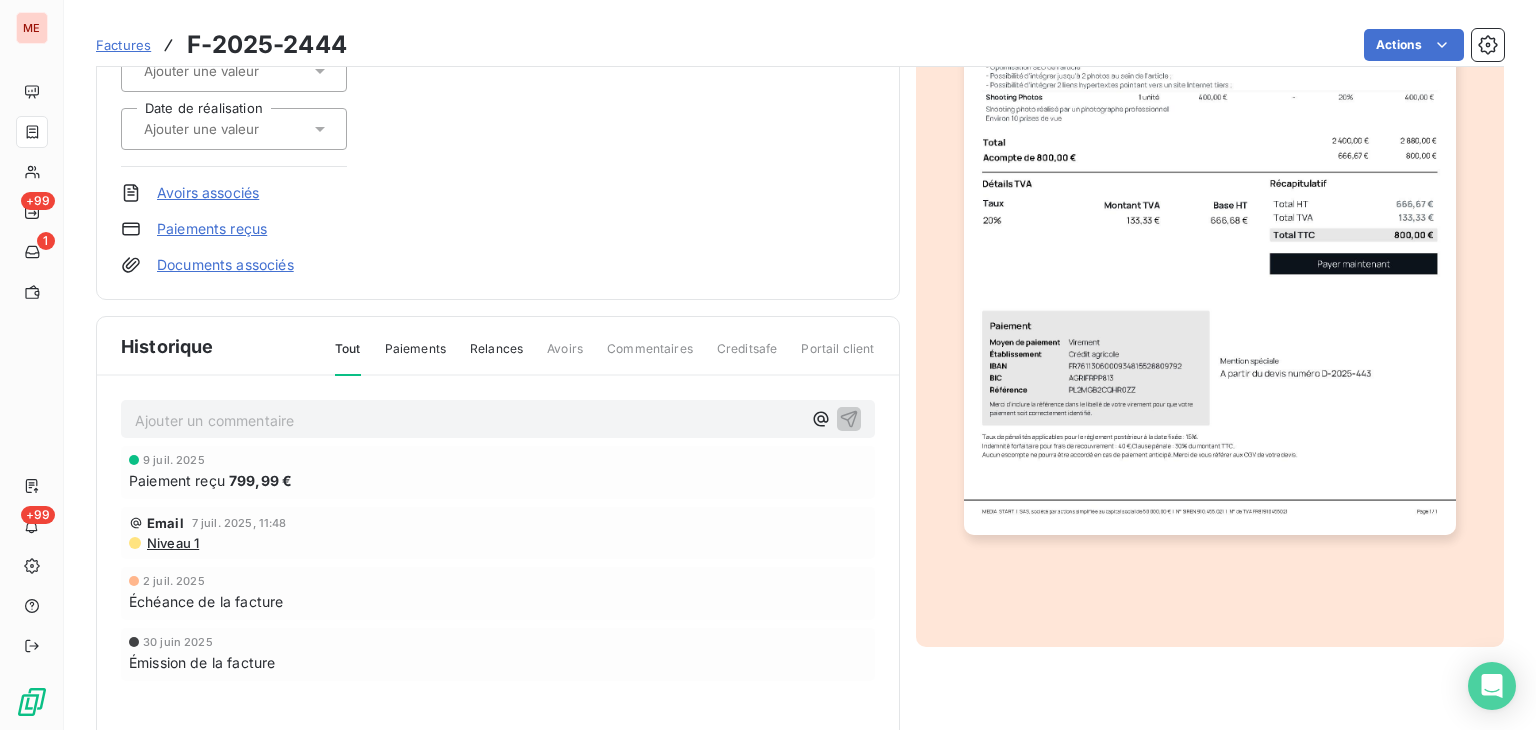 scroll, scrollTop: 0, scrollLeft: 0, axis: both 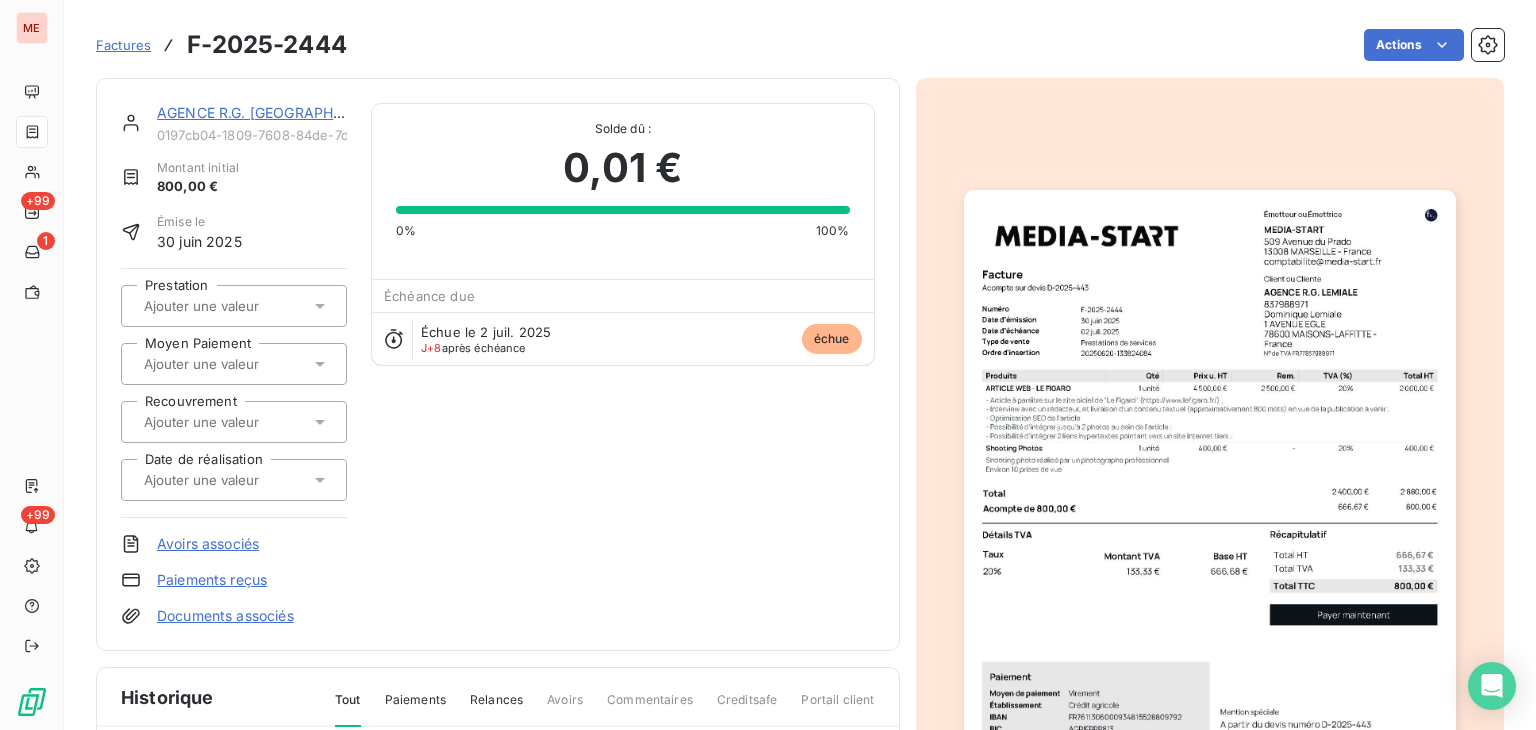 click on "AGENCE R.G. [GEOGRAPHIC_DATA]" at bounding box center [276, 112] 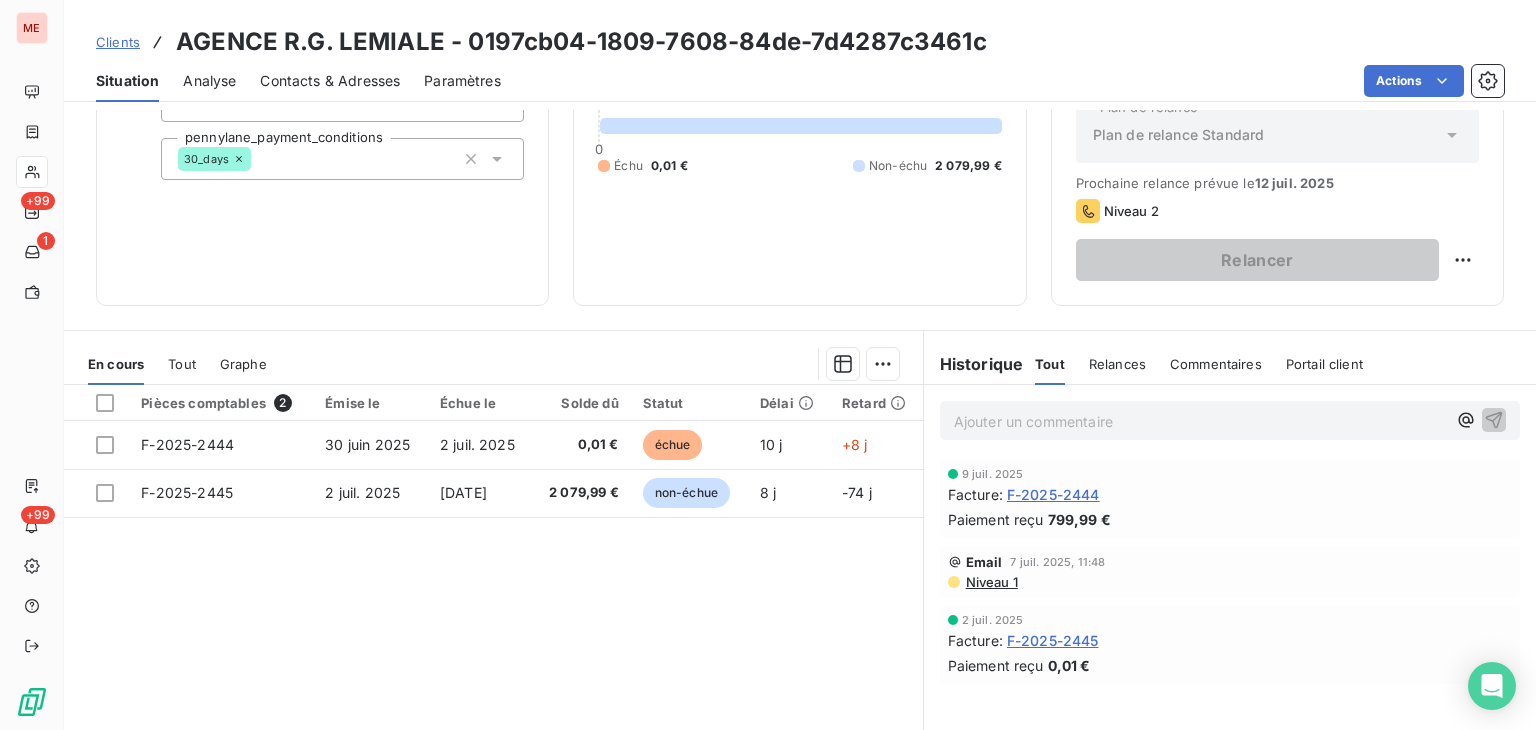 scroll, scrollTop: 224, scrollLeft: 0, axis: vertical 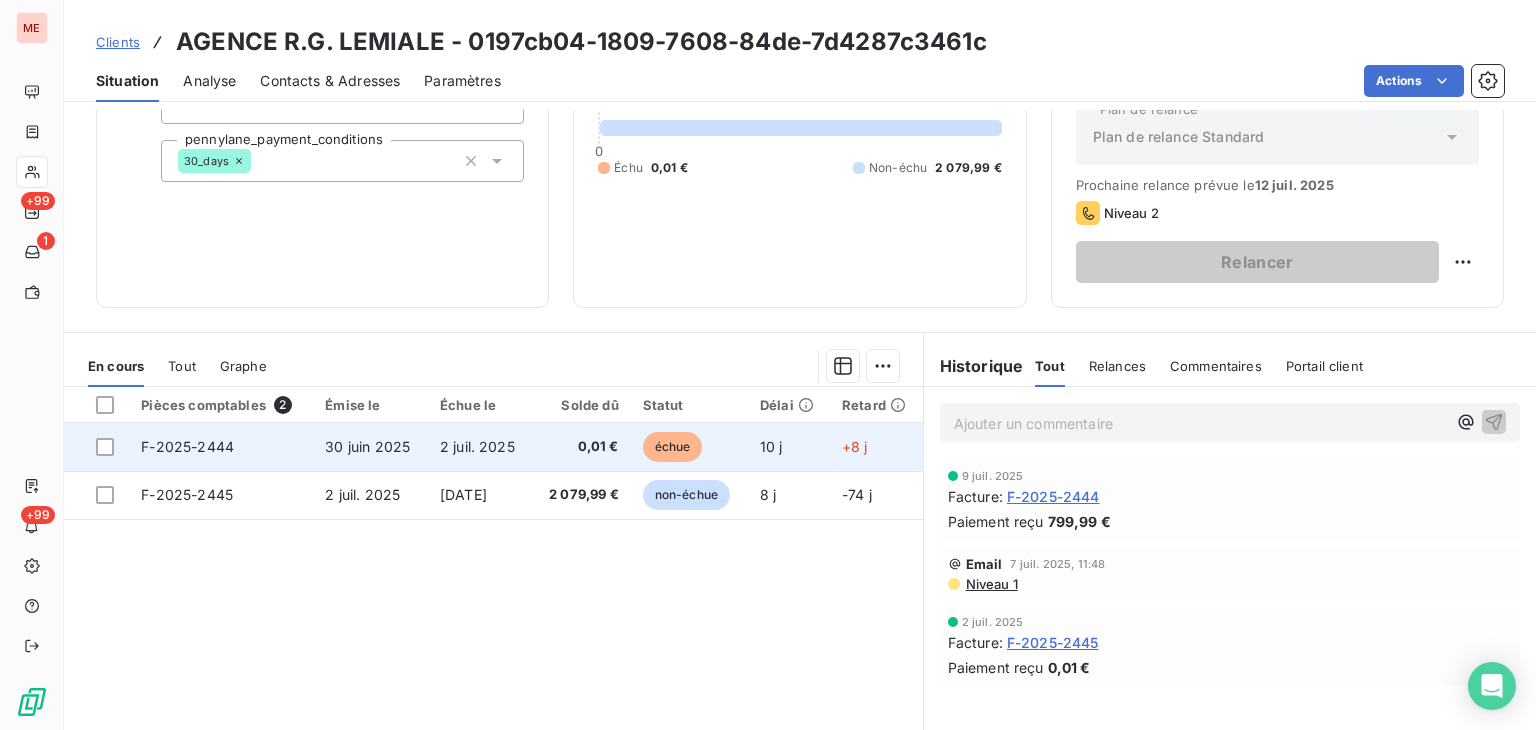 click on "0,01 €" at bounding box center (581, 447) 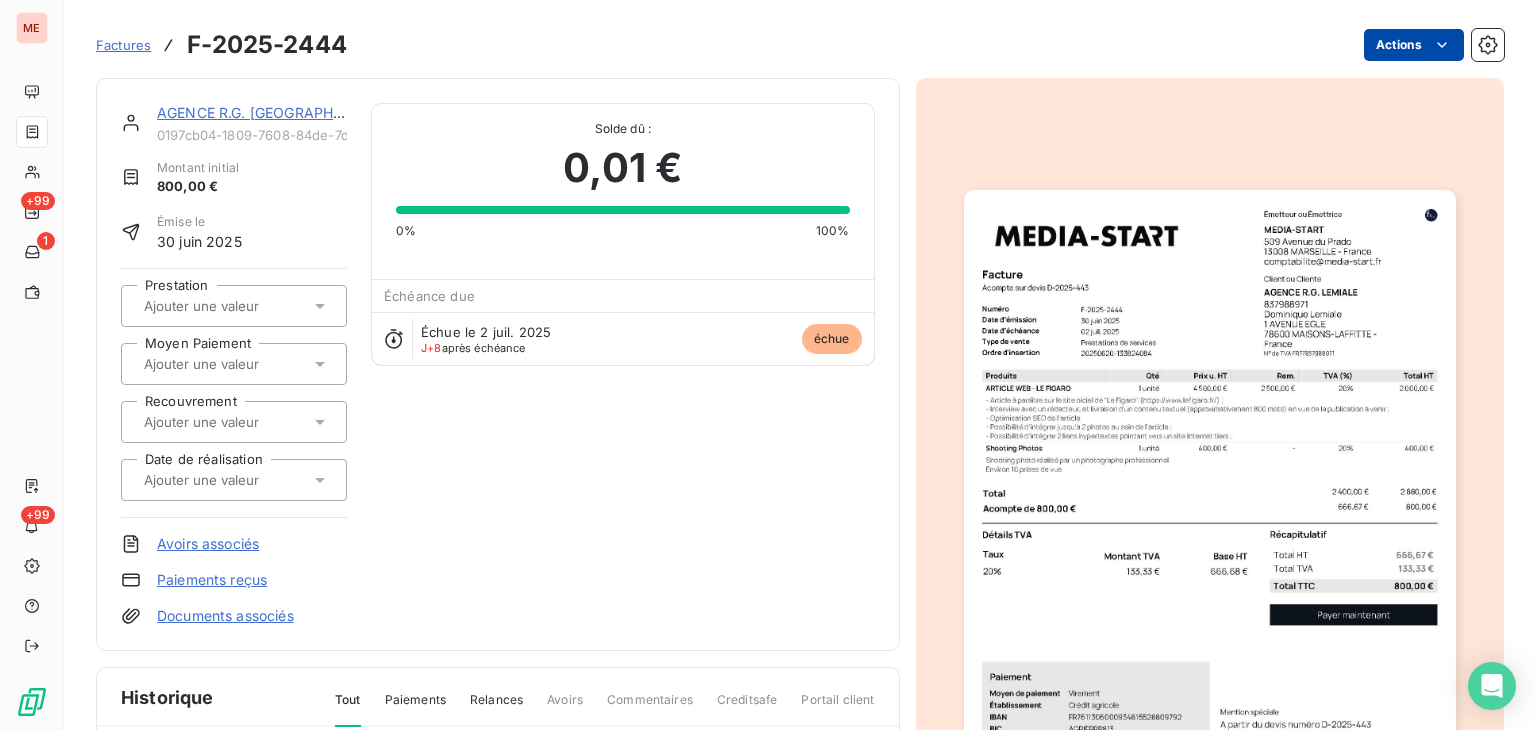 click on "ME +99 1 +99 Factures F-2025-2444 Actions AGENCE R.G. LEMIALE 0197cb04-1809-7608-84de-7d4287c3461c Montant initial 800,00 € Émise le [DATE] Prestation Moyen Paiement Recouvrement Date de réalisation Avoirs associés Paiements reçus Documents associés Solde dû : 0,01 € 0% 100% Échéance due Échue le [DATE] J+8  après échéance échue Historique Tout Paiements Relances Avoirs Commentaires Creditsafe Portail client Ajouter un commentaire ﻿ [DATE] Paiement reçu 799,99 € Email [DATE] 11:48 Niveau 1 [DATE] Échéance de la facture [DATE] Émission de la facture" at bounding box center [768, 365] 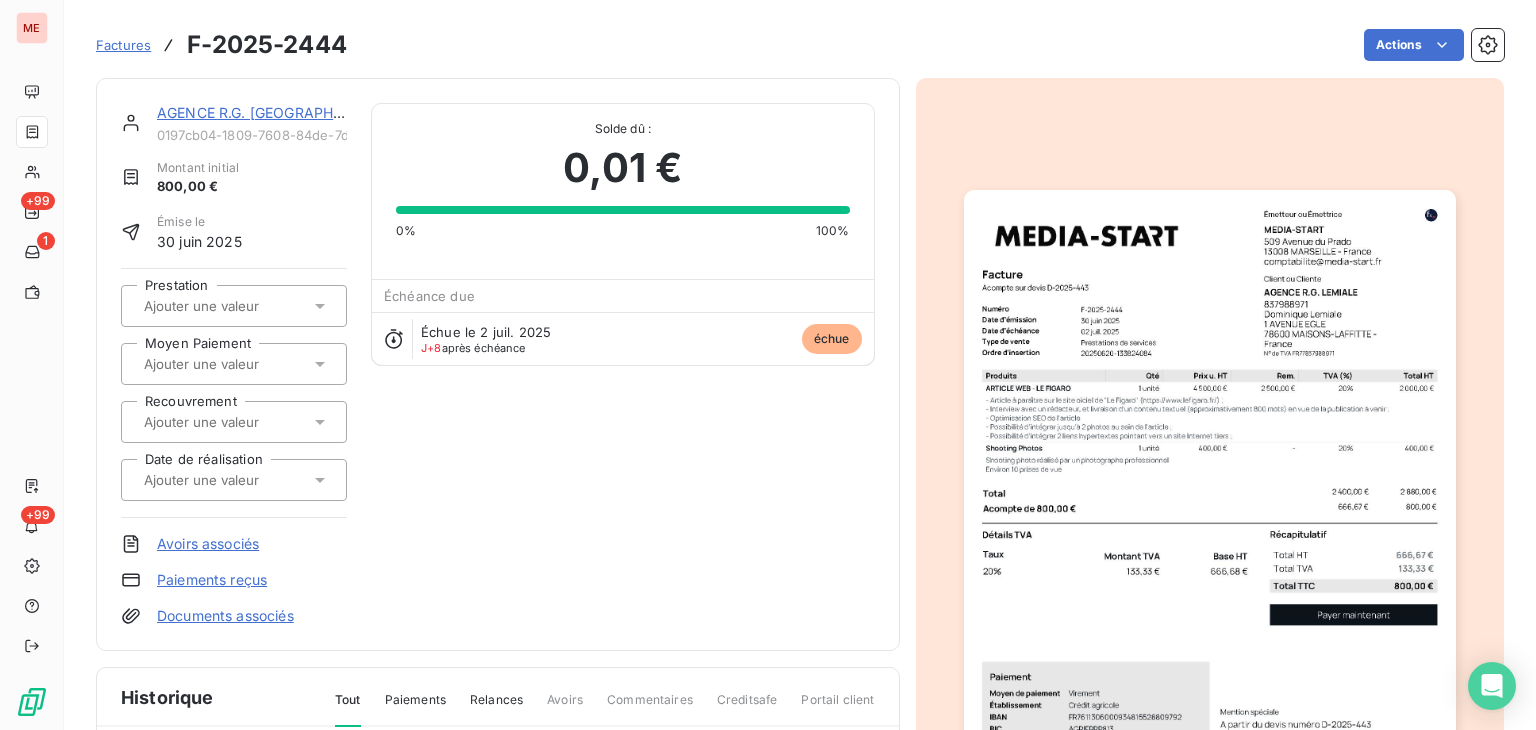 click on "ME +99 1 +99 Factures F-2025-2444 Actions AGENCE R.G. LEMIALE 0197cb04-1809-7608-84de-7d4287c3461c Montant initial 800,00 € Émise le [DATE] Prestation Moyen Paiement Recouvrement Date de réalisation Avoirs associés Paiements reçus Documents associés Solde dû : 0,01 € 0% 100% Échéance due Échue le [DATE] J+8  après échéance échue Historique Tout Paiements Relances Avoirs Commentaires Creditsafe Portail client Ajouter un commentaire ﻿ [DATE] Paiement reçu 799,99 € Email [DATE] 11:48 Niveau 1 [DATE] Échéance de la facture [DATE] Émission de la facture" at bounding box center [768, 365] 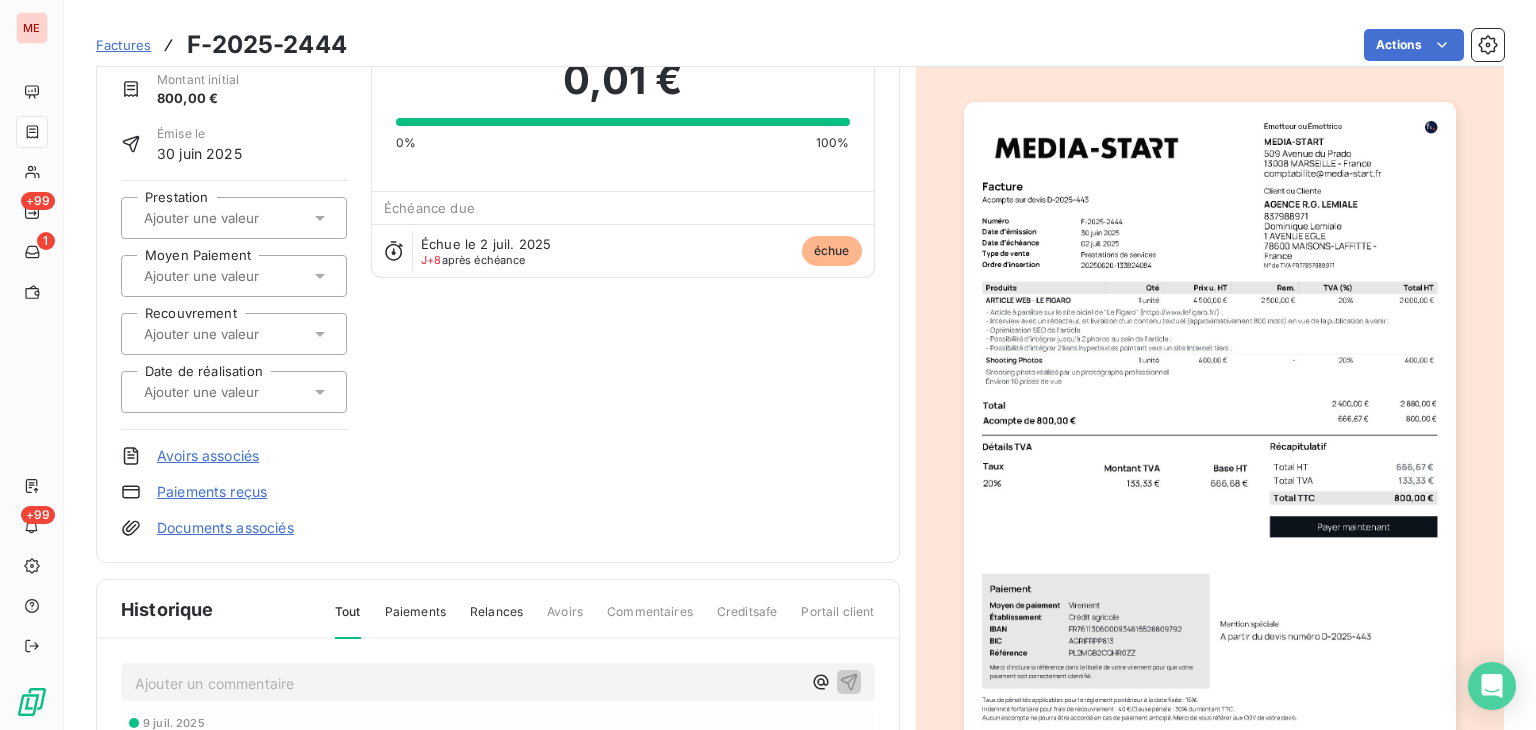 scroll, scrollTop: 92, scrollLeft: 0, axis: vertical 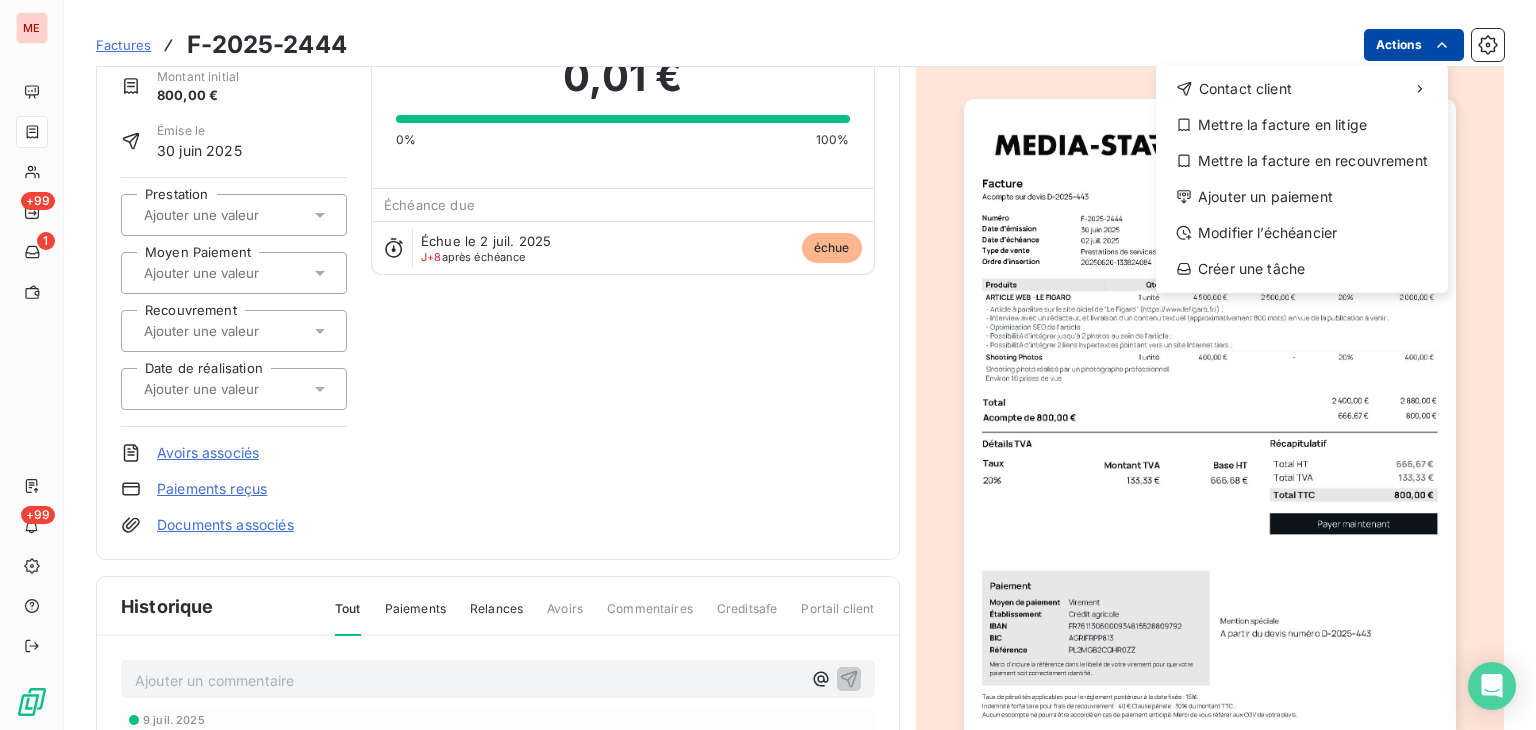 click on "ME +99 1 +99 Factures F-2025-2444 Actions Contact client Mettre la facture en litige Mettre la facture en recouvrement Ajouter un paiement Modifier l’échéancier Créer une tâche AGENCE R.G. LEMIALE 0197cb04-1809-7608-84de-7d4287c3461c Montant initial 800,00 € Émise le [DATE] Prestation Moyen Paiement Recouvrement Date de réalisation Avoirs associés Paiements reçus Documents associés Solde dû : 0,01 € 0% 100% Échéance due Échue le [DATE] J+8  après échéance échue Historique Tout Paiements Relances Avoirs Commentaires Creditsafe Portail client Ajouter un commentaire ﻿ [DATE] Paiement reçu 799,99 € Email [DATE] 11:48 Niveau 1 [DATE] Échéance de la facture [DATE] Émission de la facture" at bounding box center (768, 365) 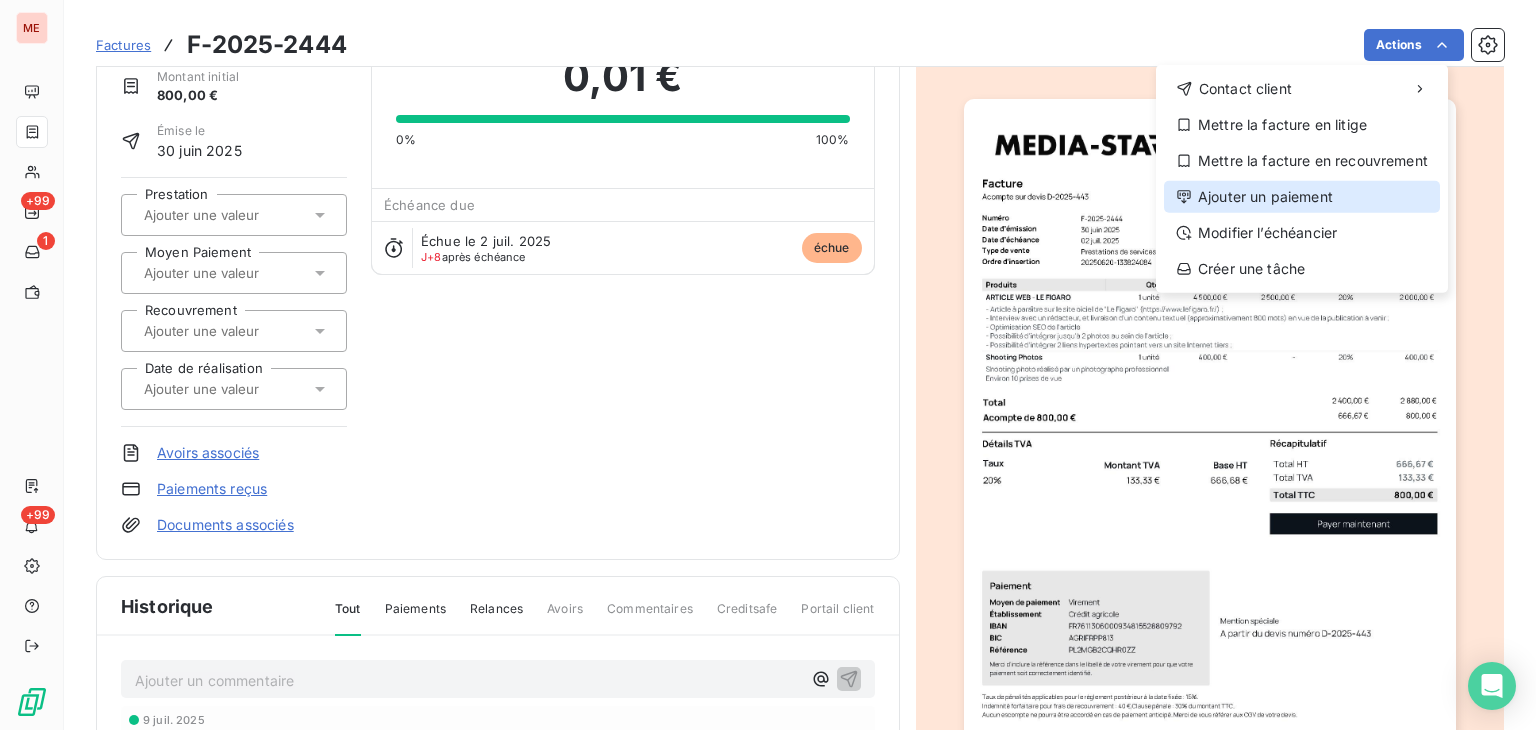 click on "Ajouter un paiement" at bounding box center (1302, 197) 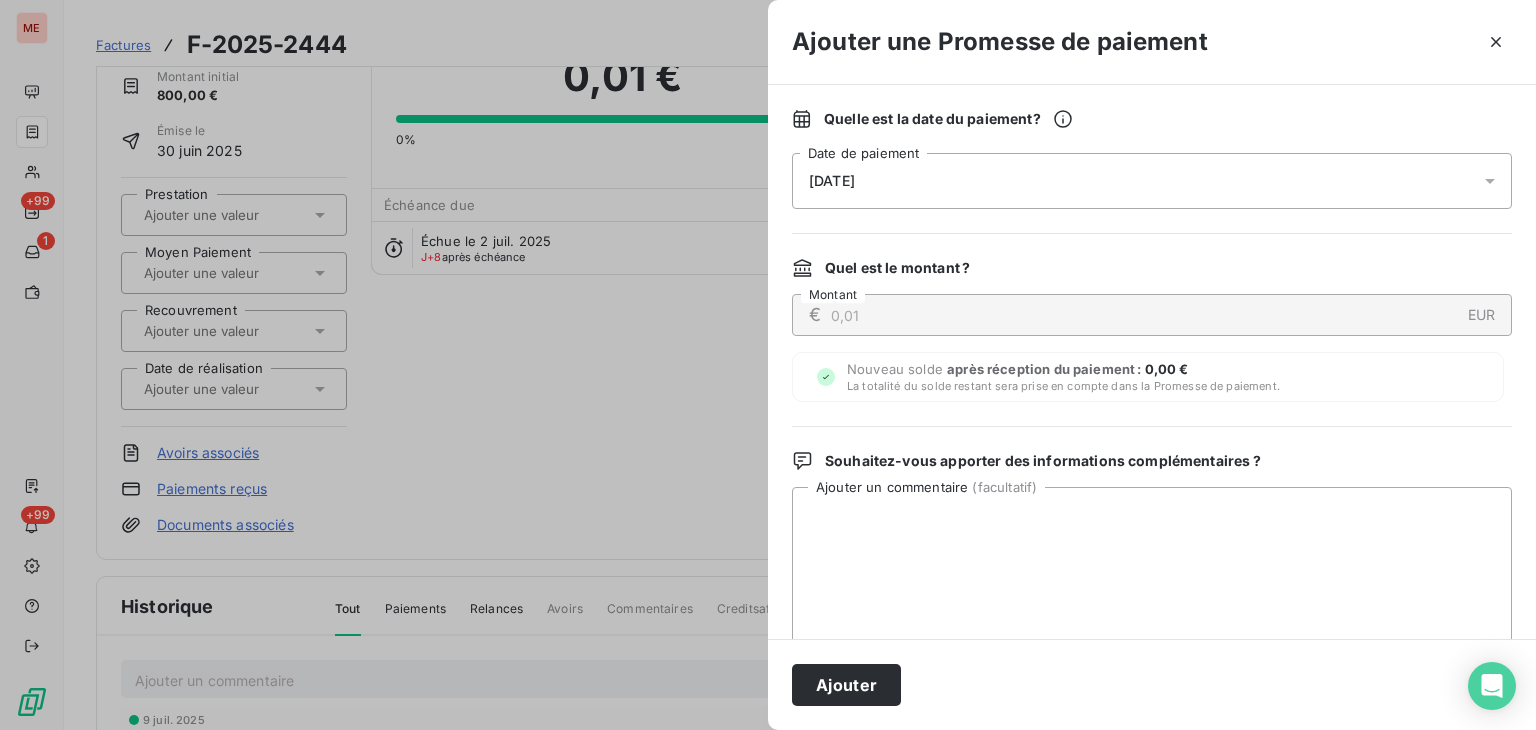 click on "[DATE]" at bounding box center (1152, 181) 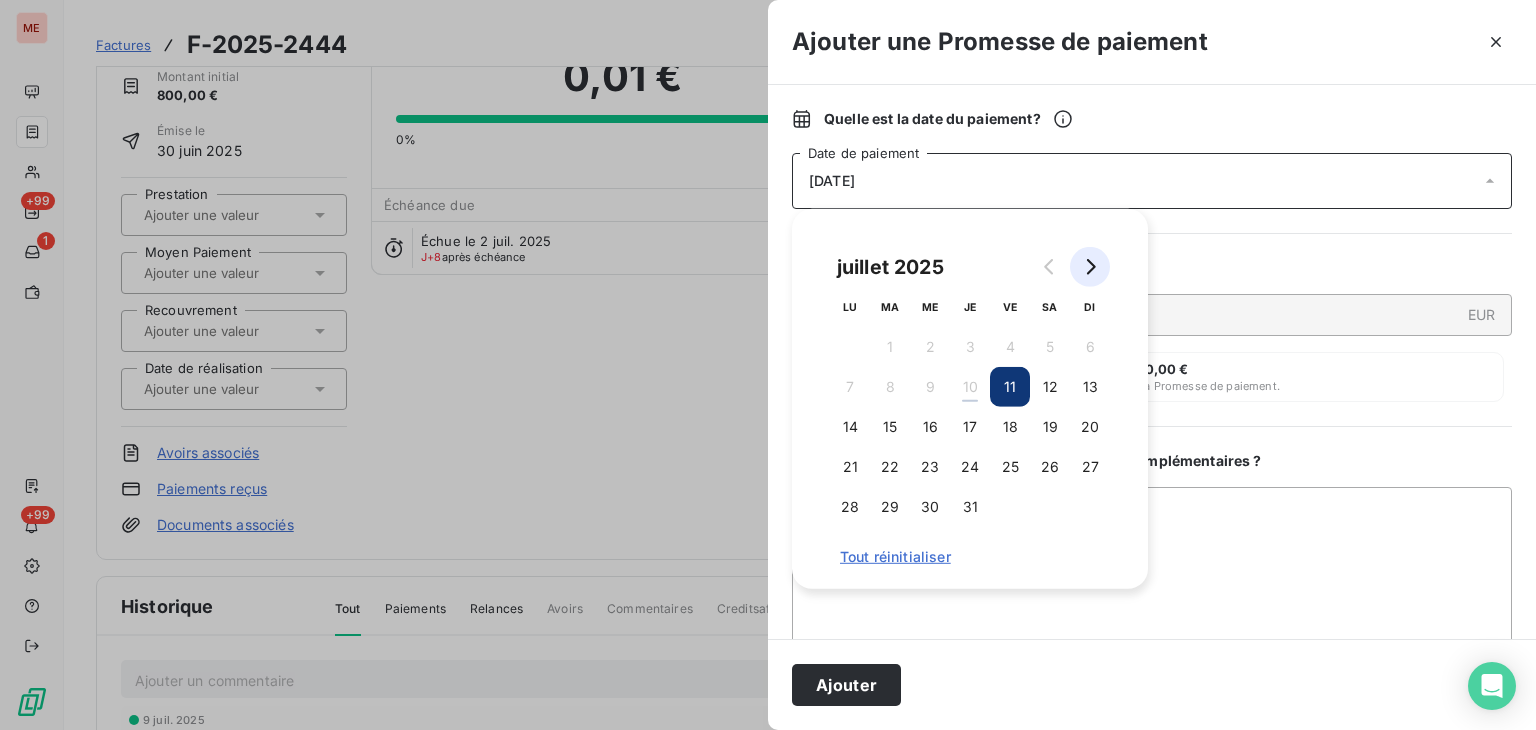 click 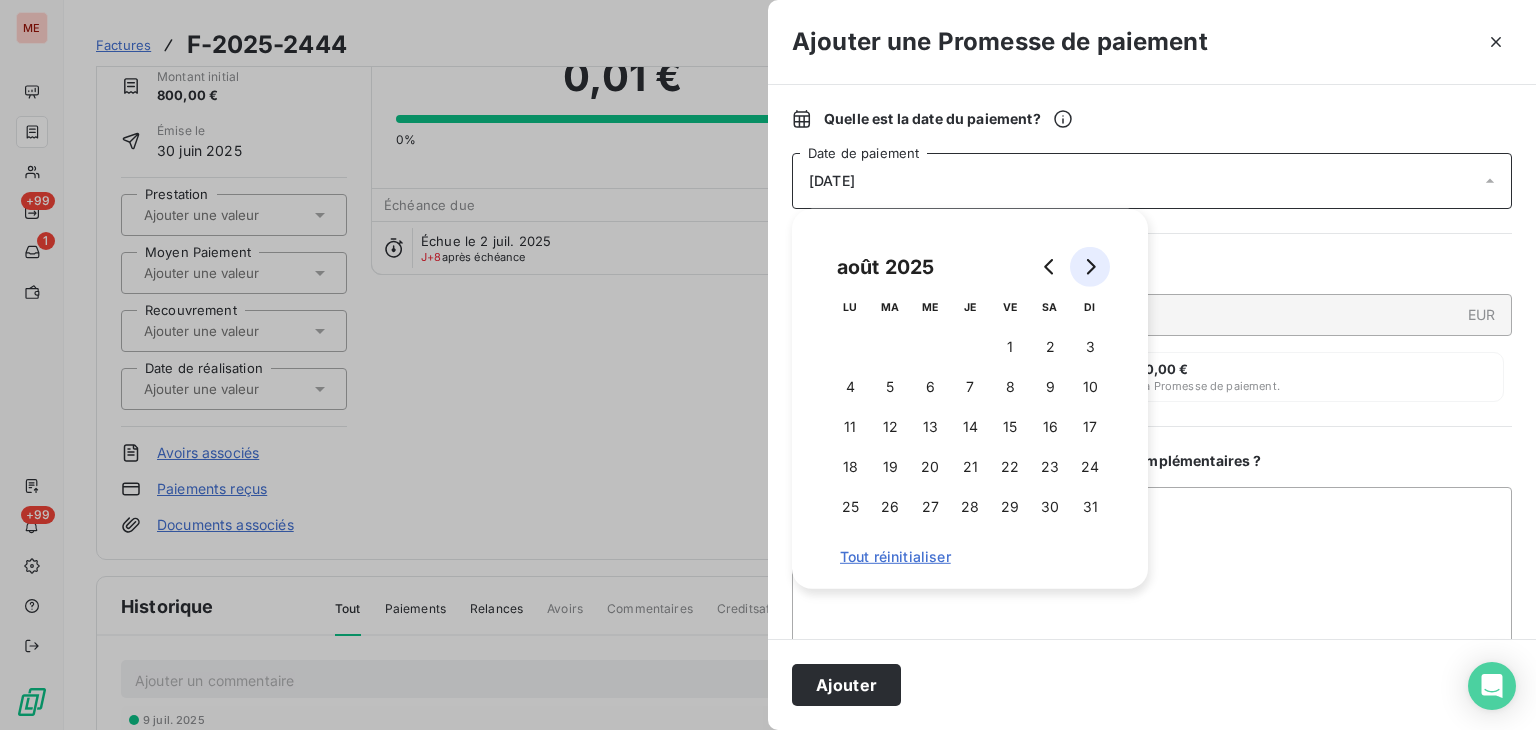 click 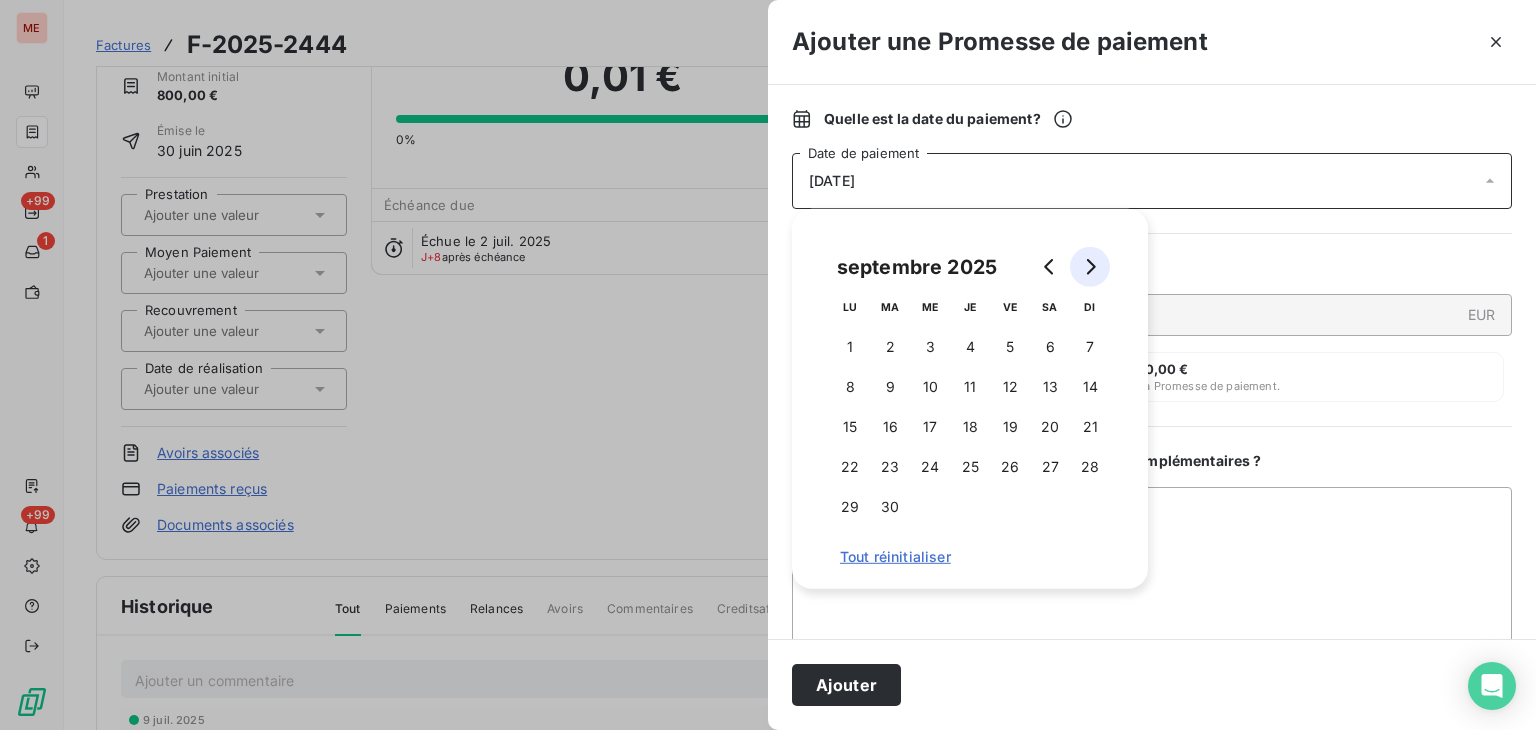 click 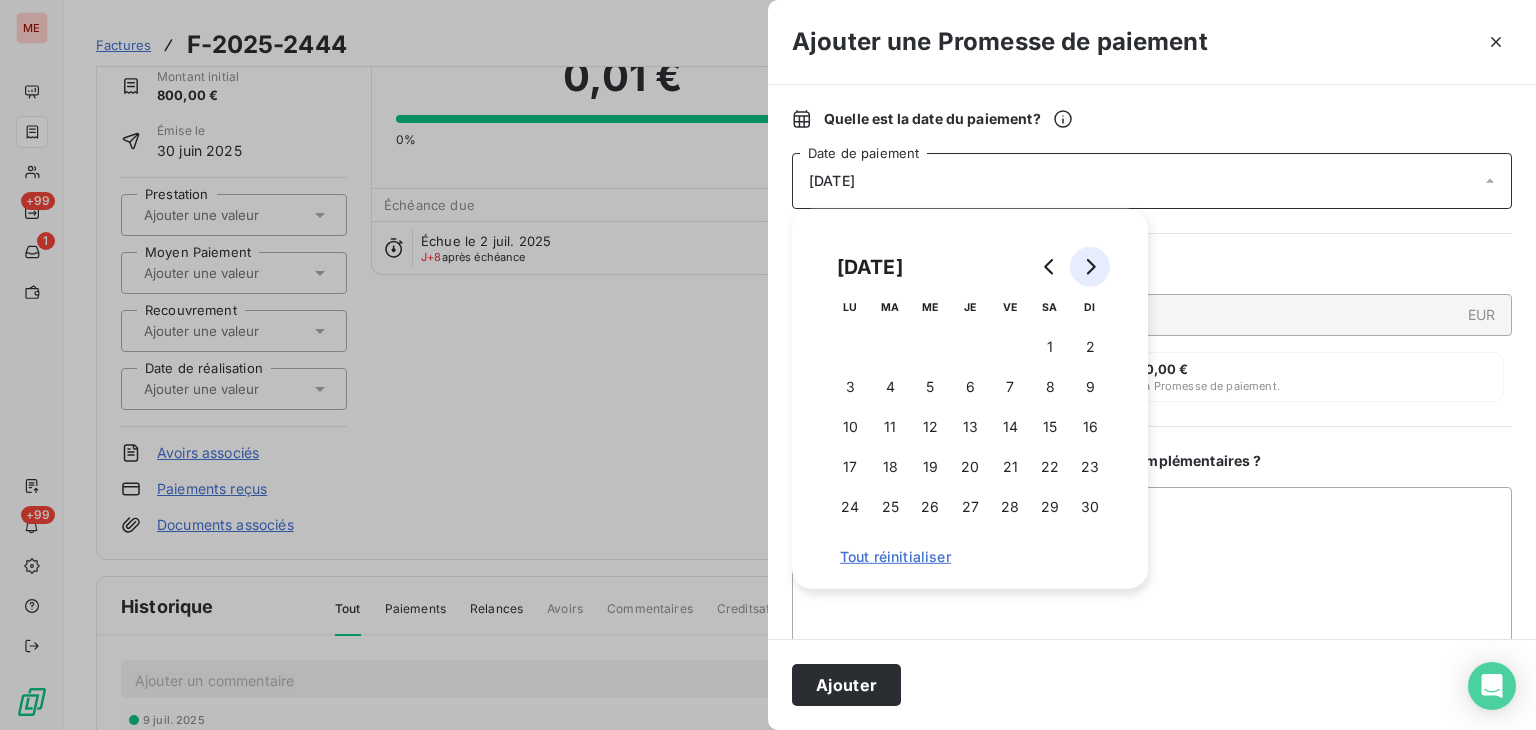 click 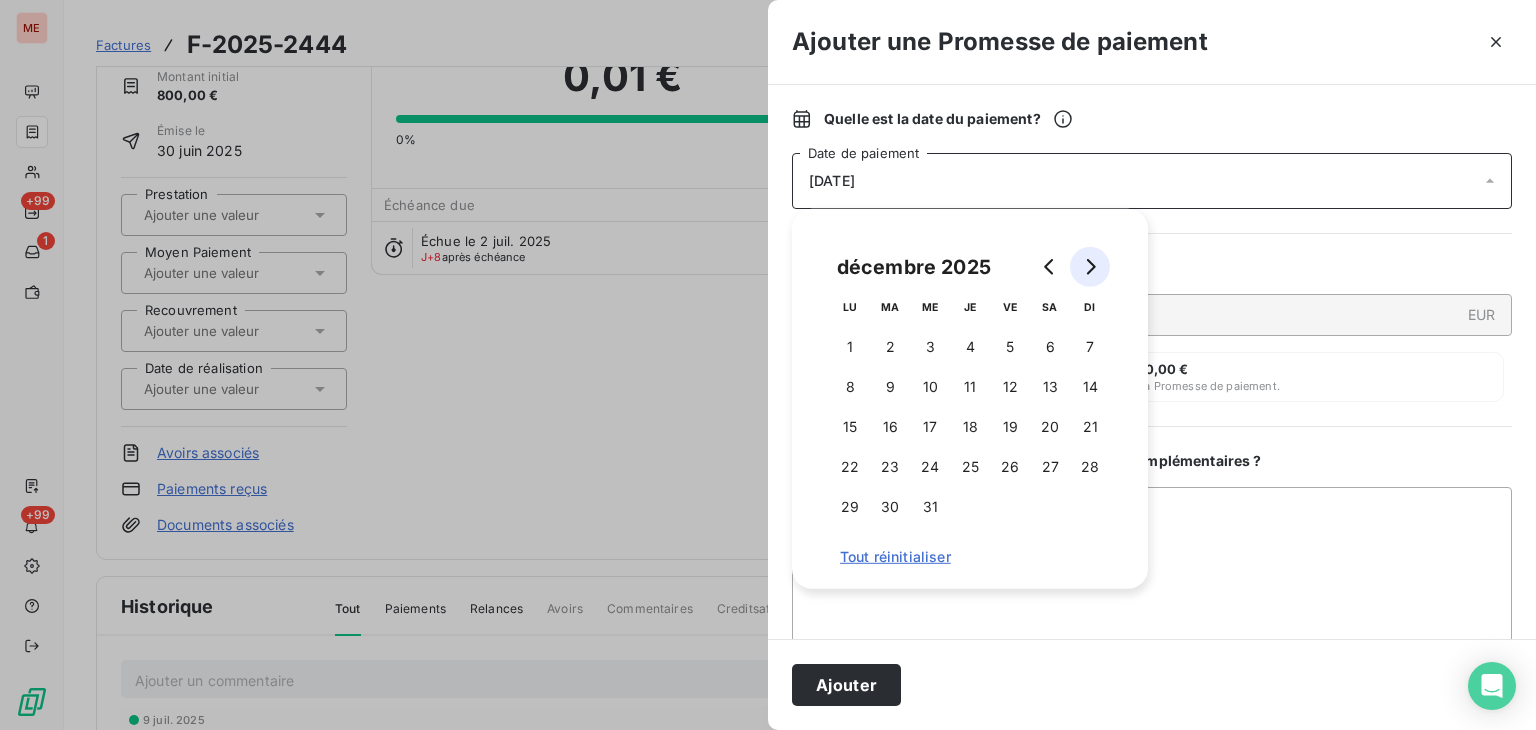 click 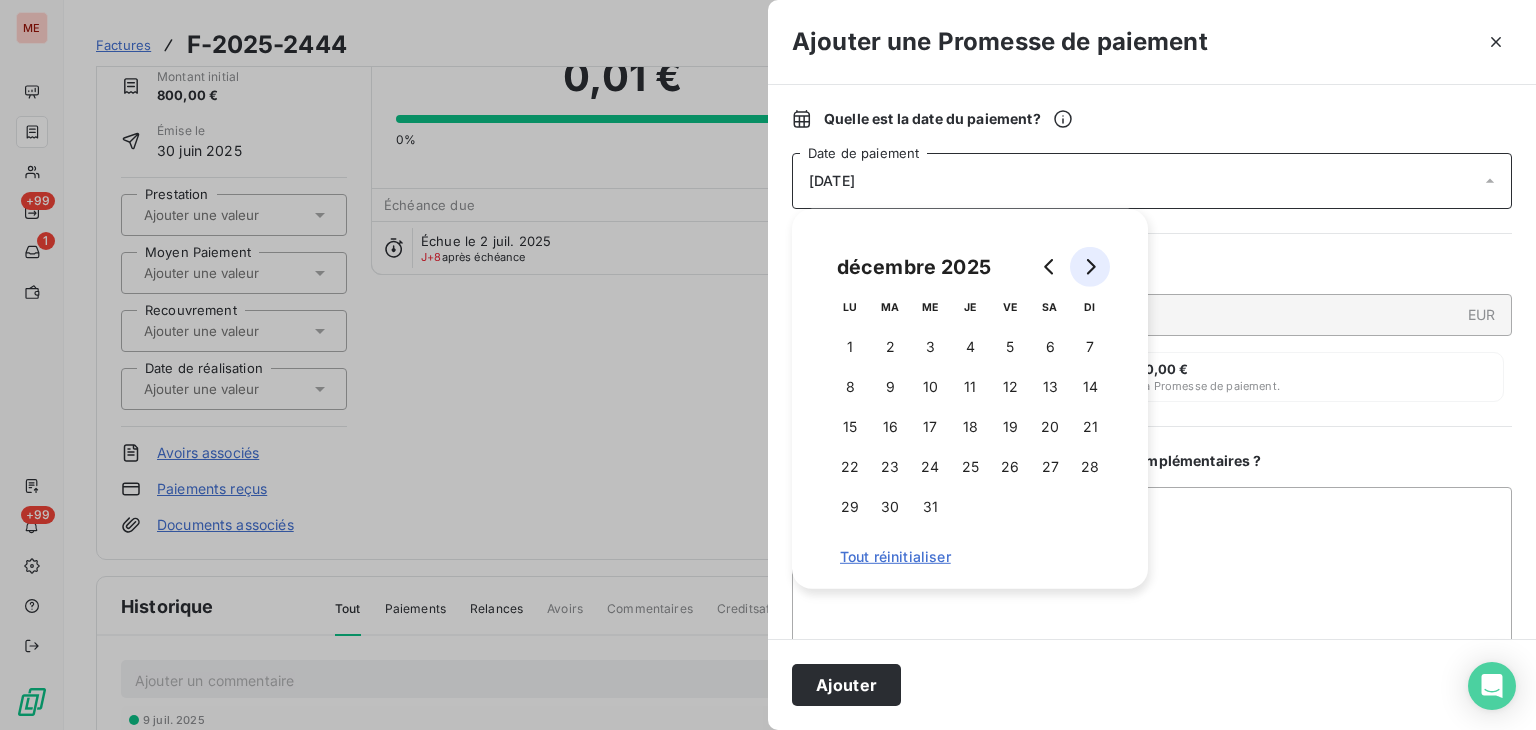 click 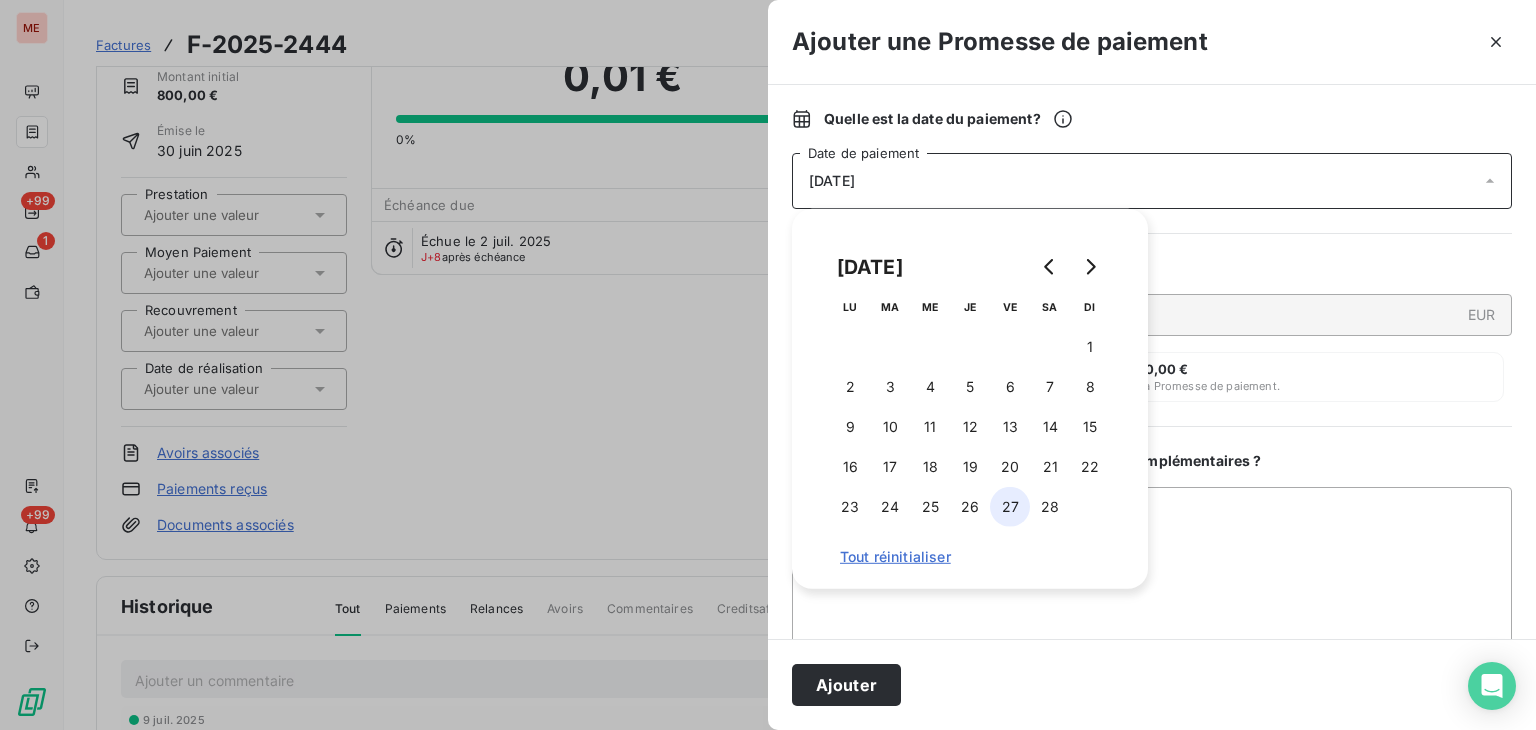 click on "27" at bounding box center [1010, 507] 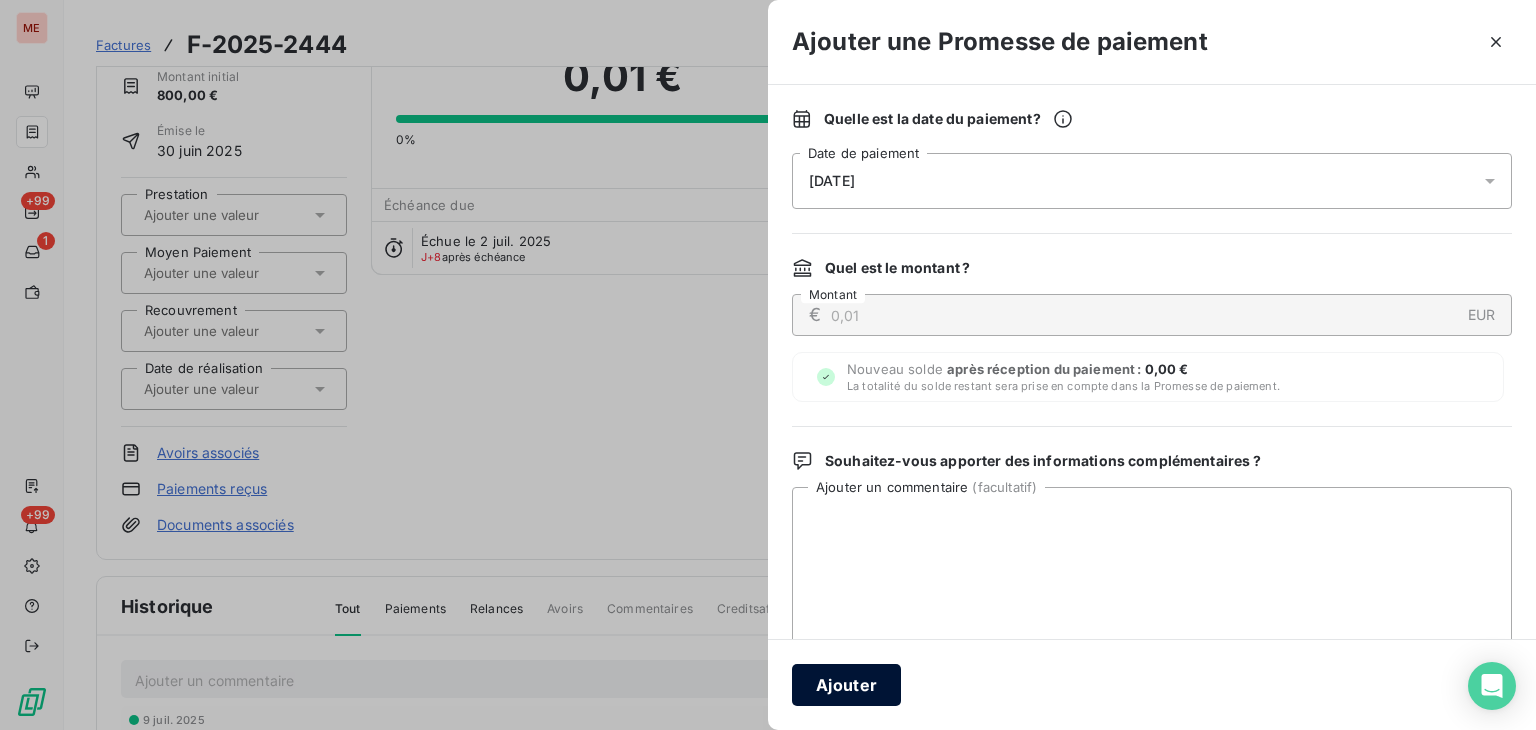 click on "Ajouter" at bounding box center [846, 685] 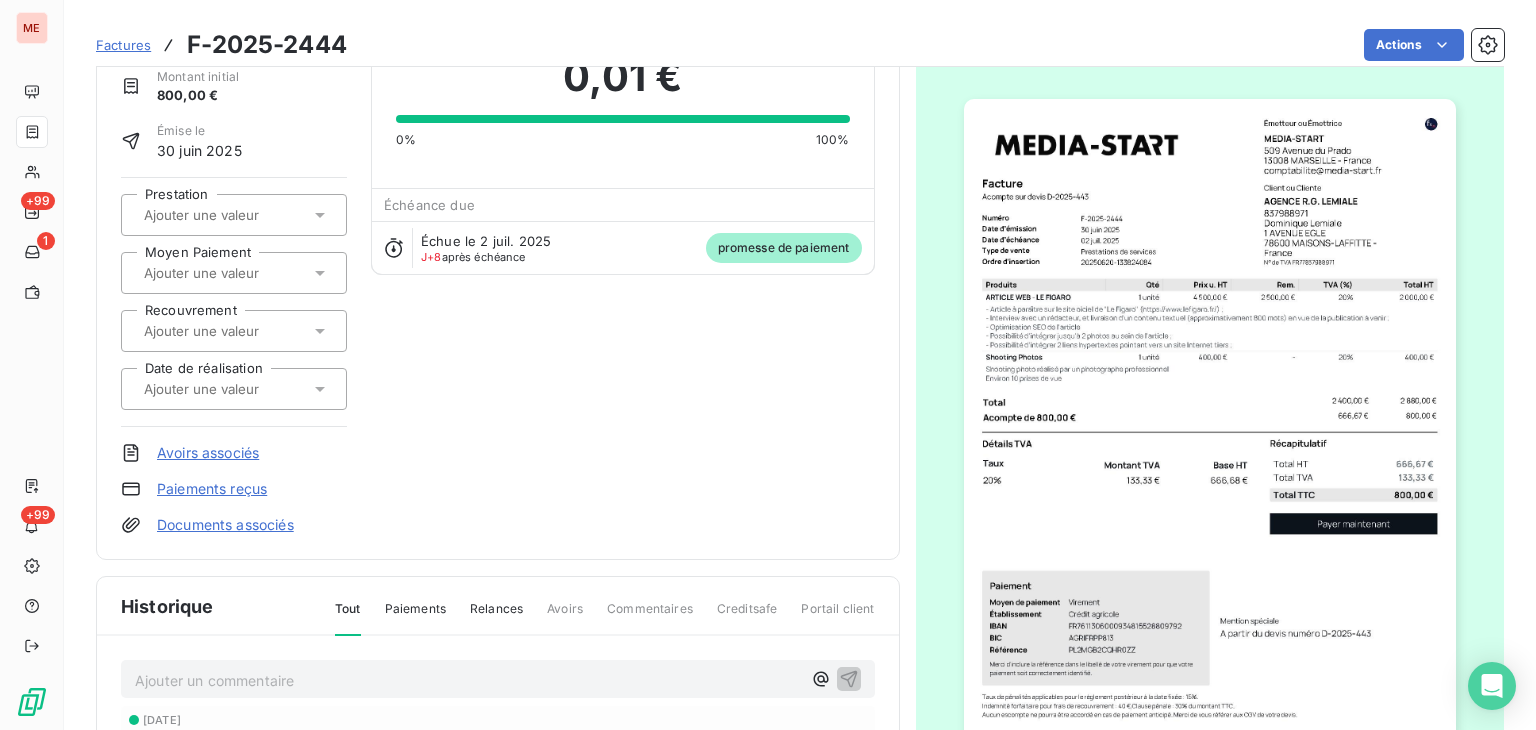 scroll, scrollTop: 0, scrollLeft: 0, axis: both 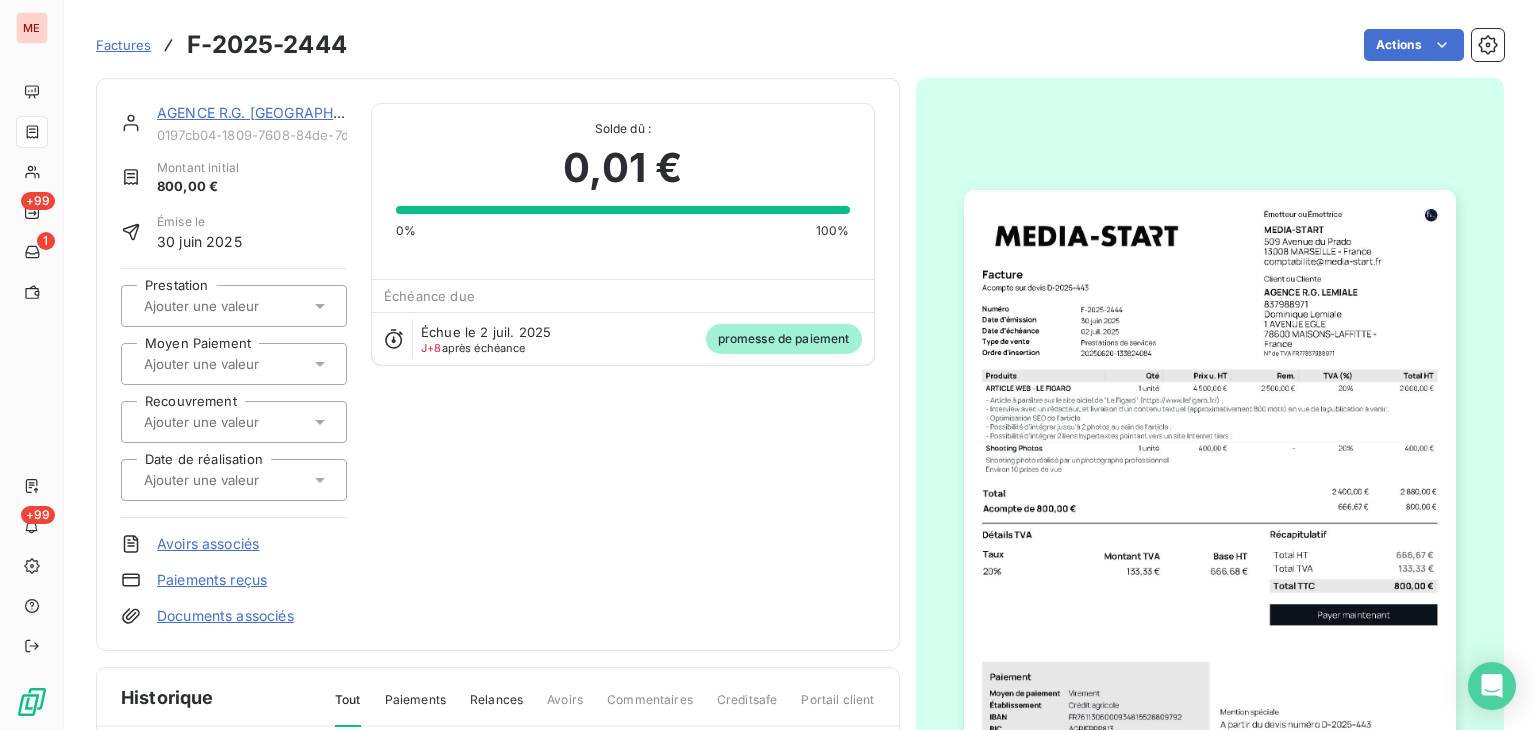 click on "AGENCE R.G. [GEOGRAPHIC_DATA]" at bounding box center (252, 113) 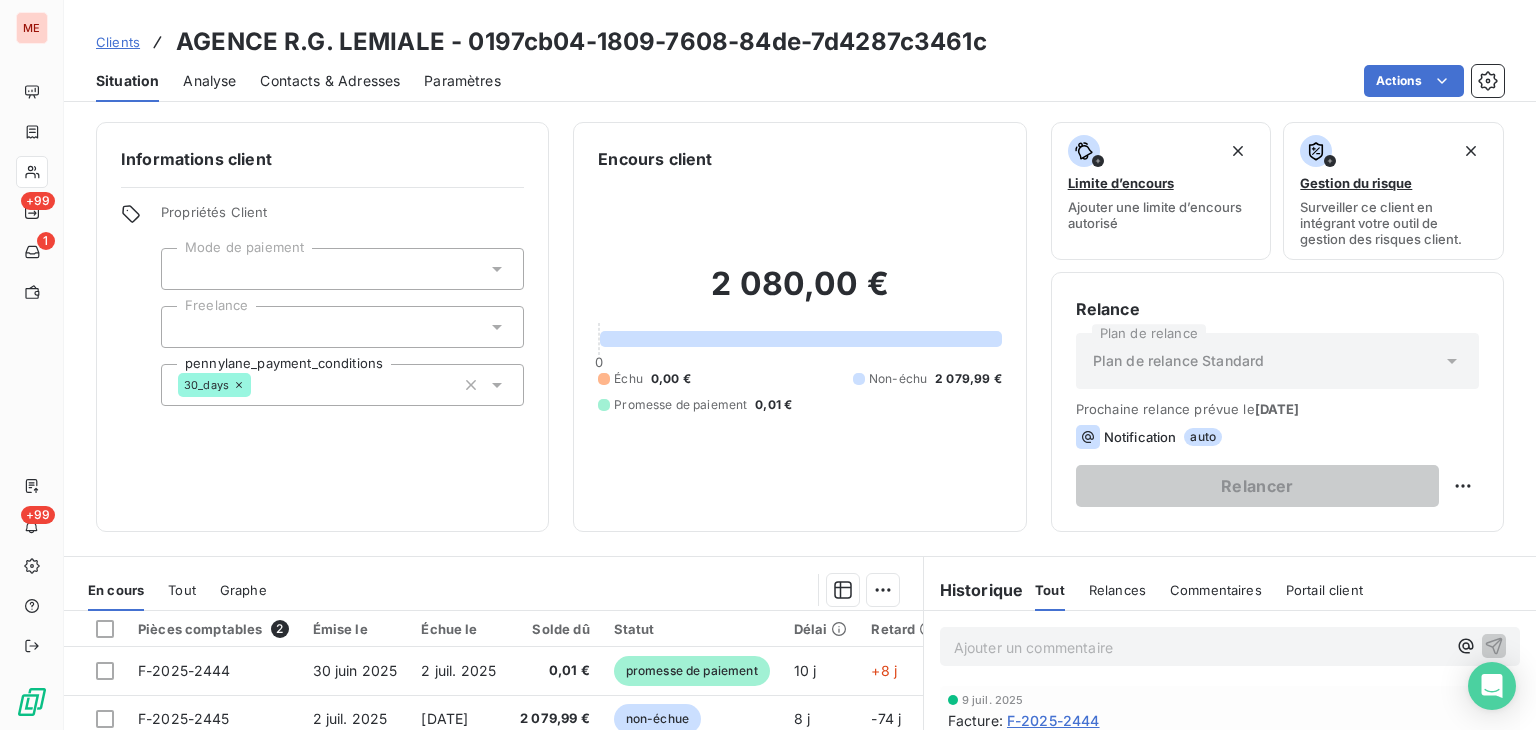 scroll, scrollTop: 325, scrollLeft: 0, axis: vertical 